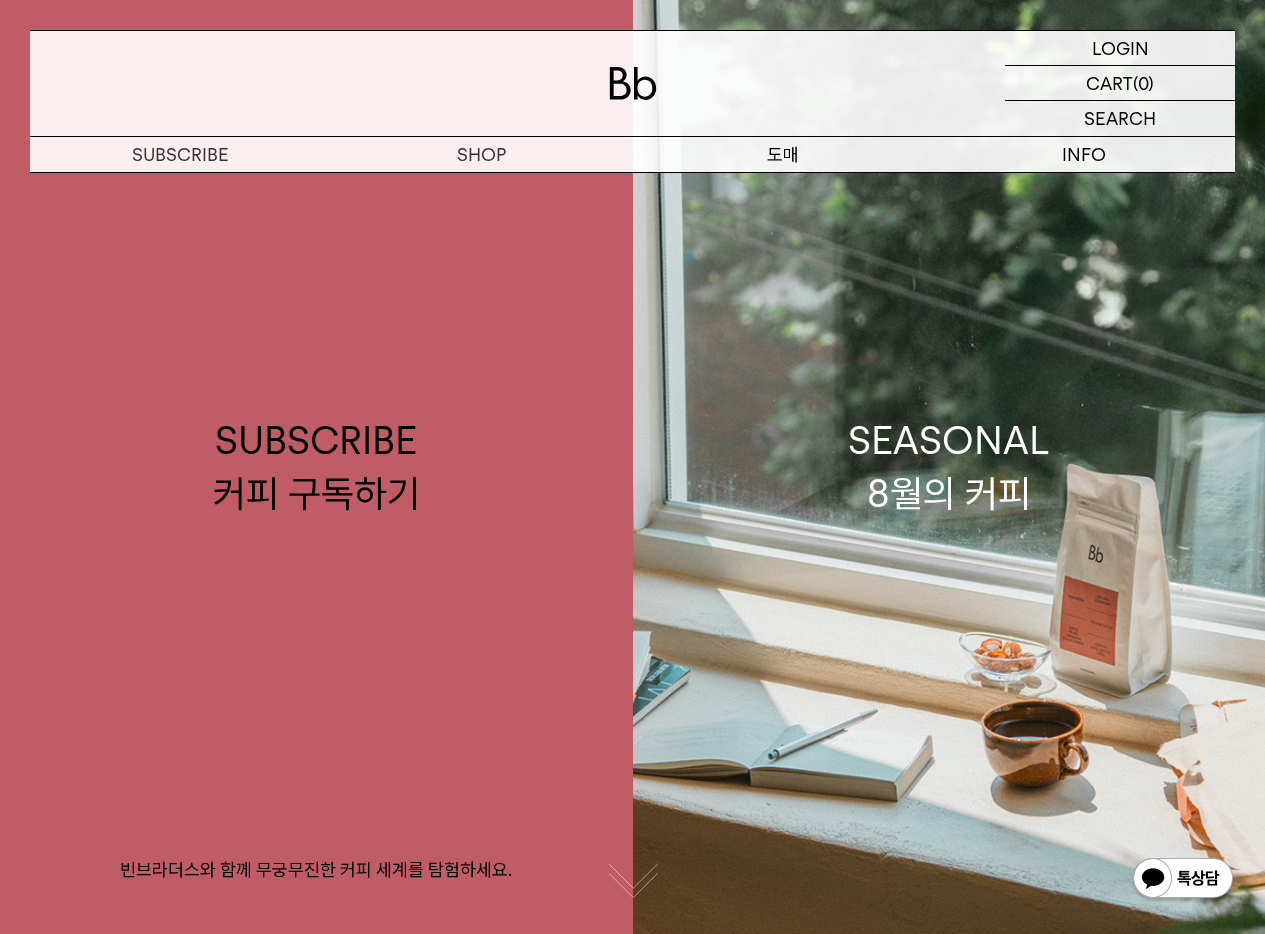scroll, scrollTop: 0, scrollLeft: 0, axis: both 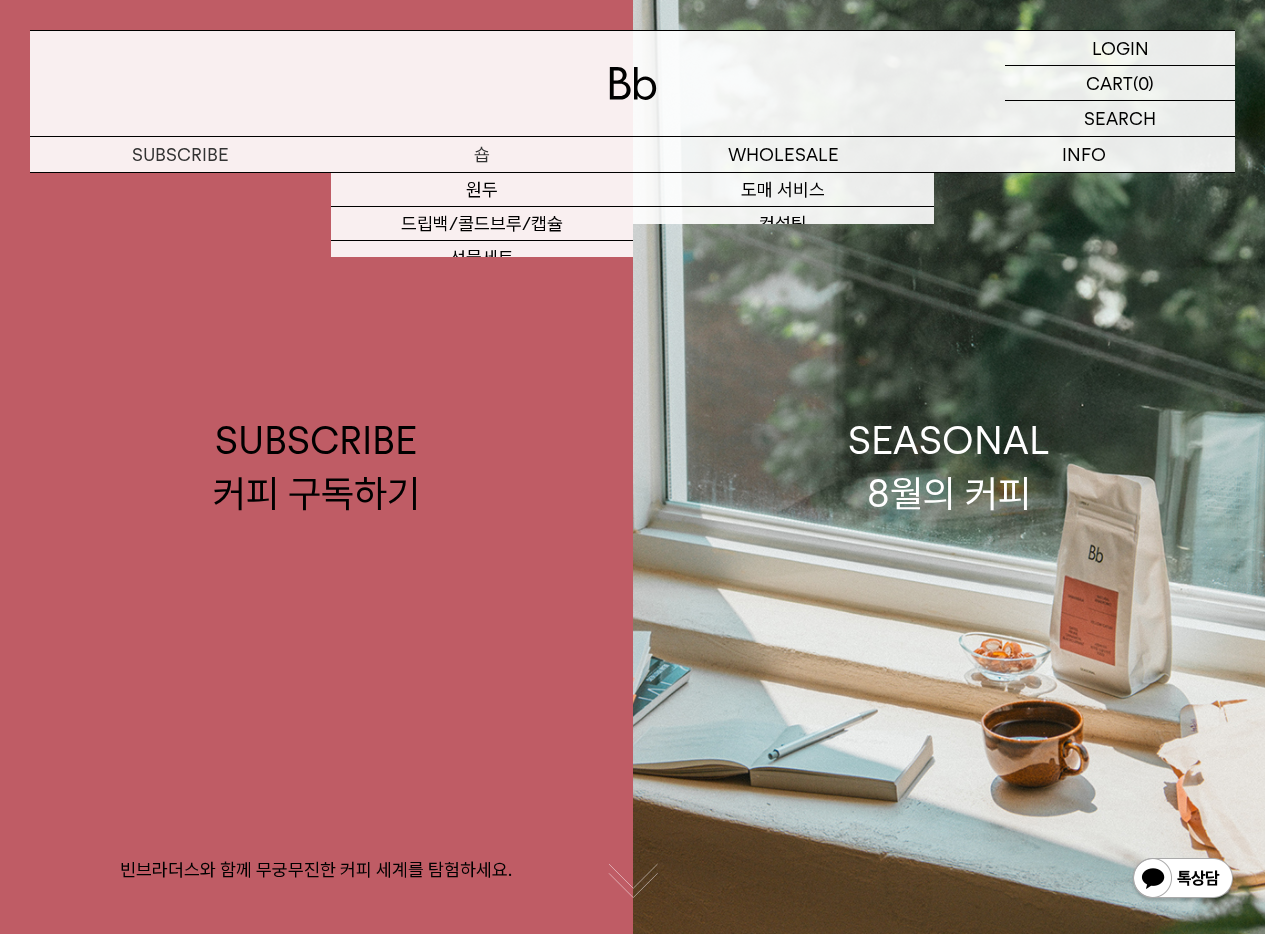 click on "숍" at bounding box center [481, 154] 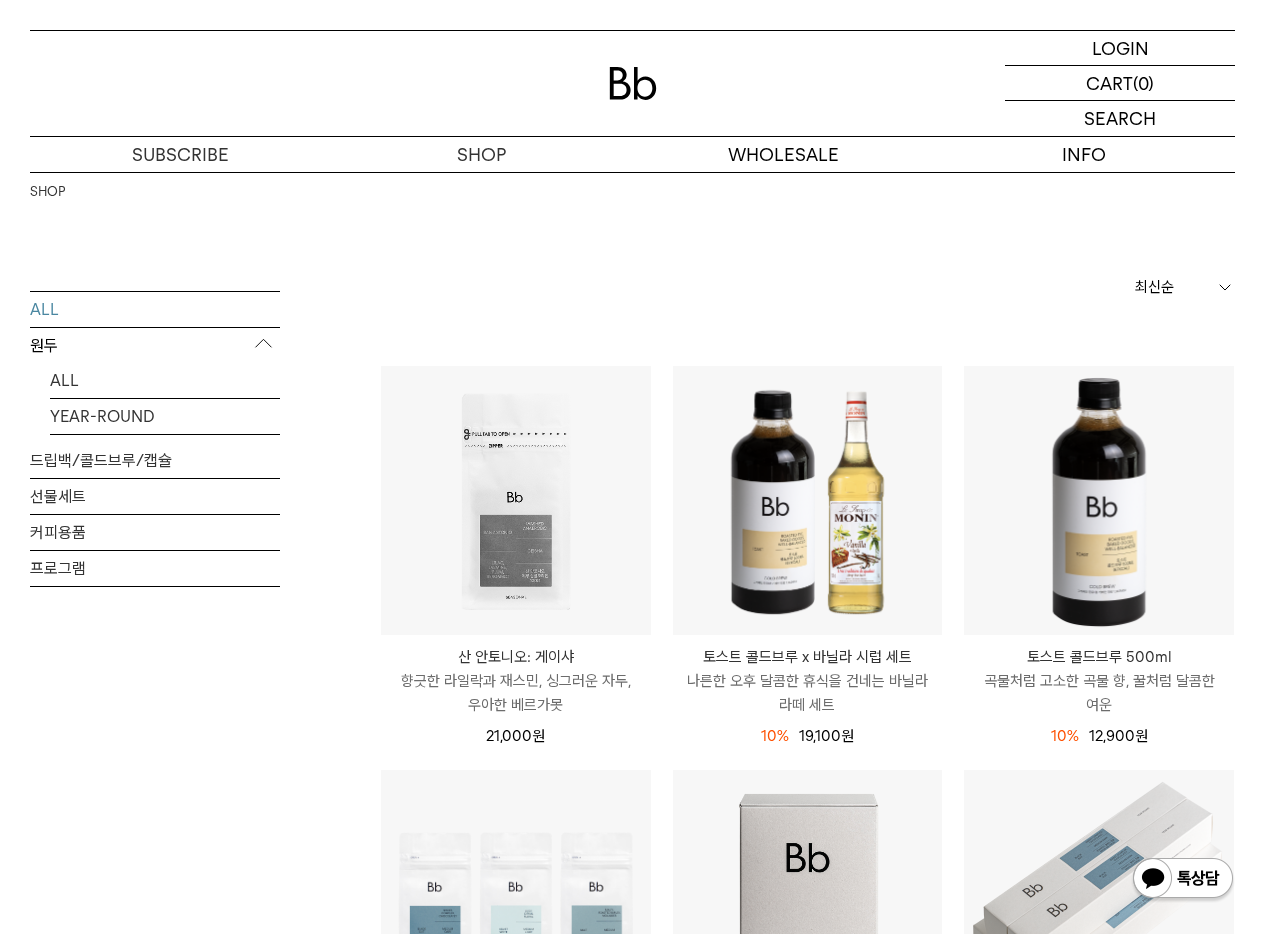 scroll, scrollTop: 0, scrollLeft: 0, axis: both 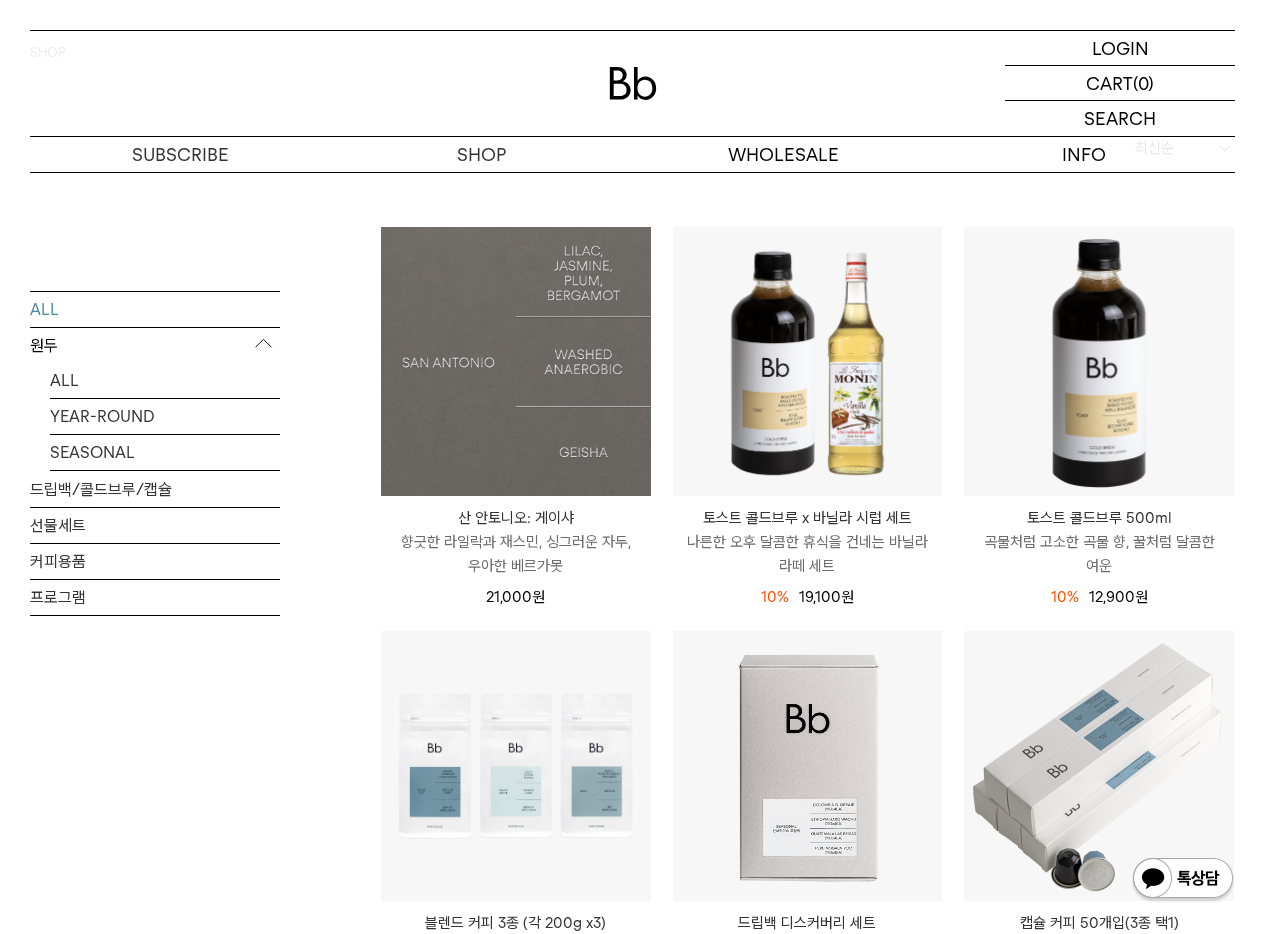 click at bounding box center (516, 362) 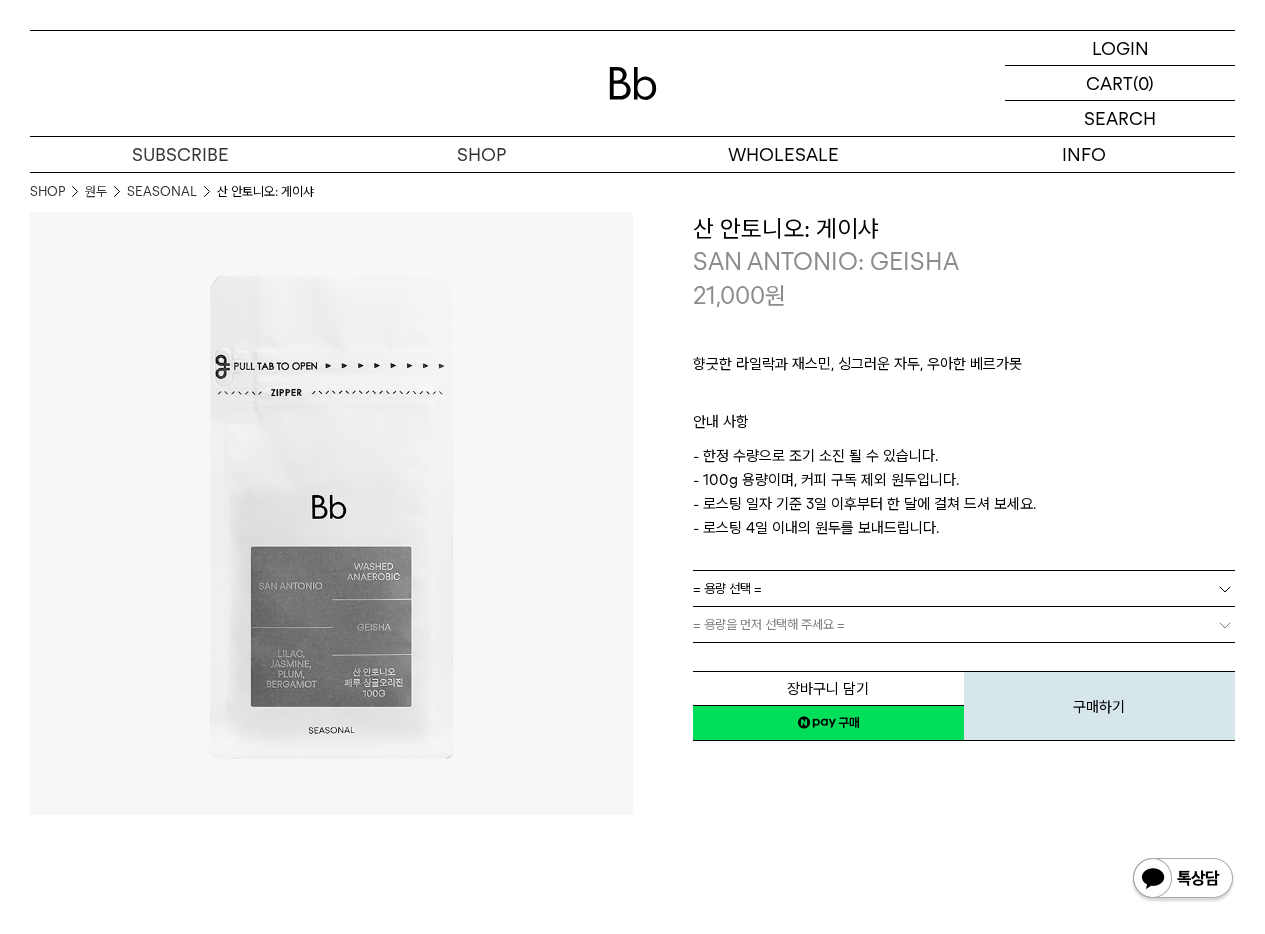 scroll, scrollTop: 0, scrollLeft: 0, axis: both 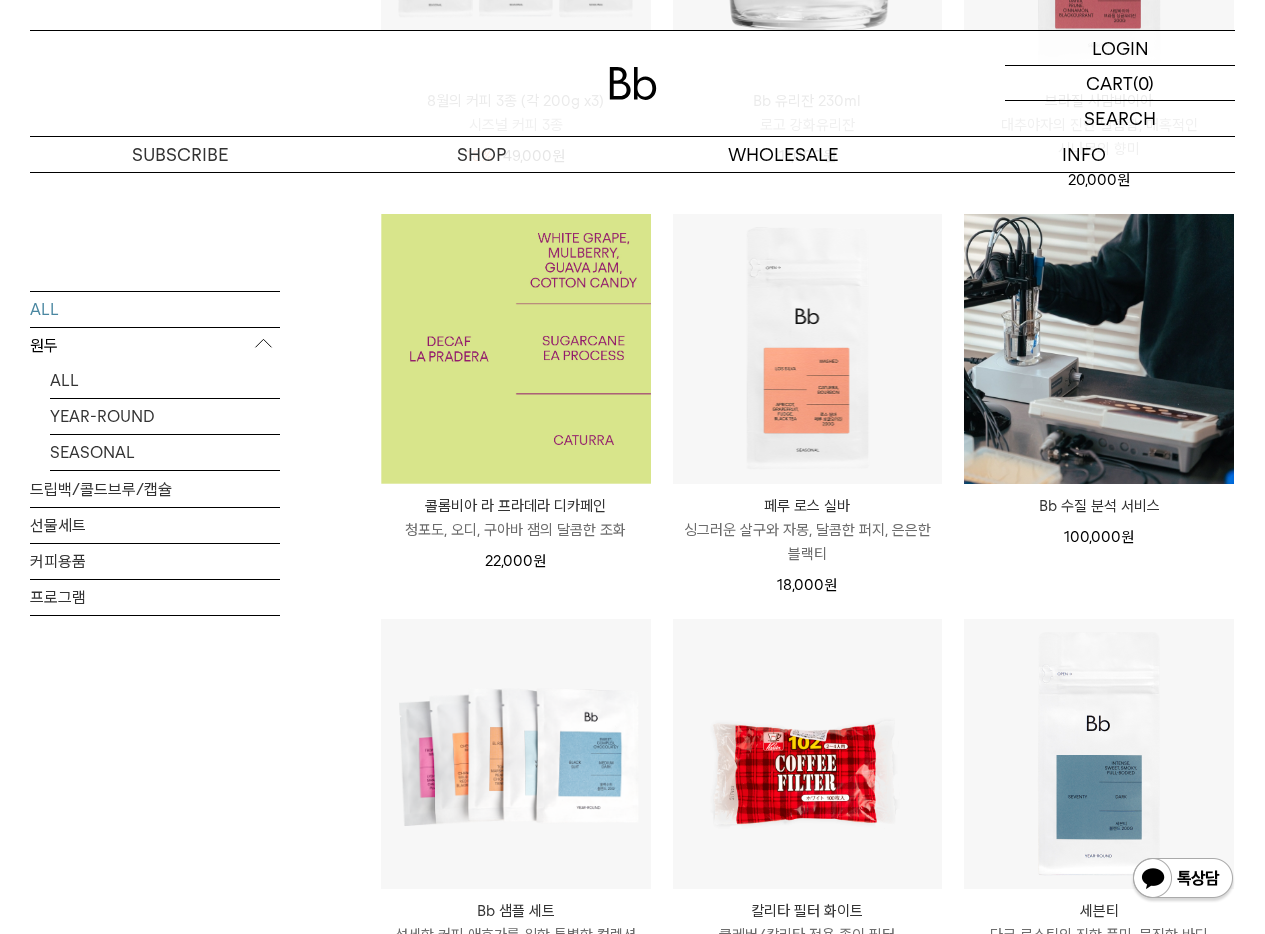 click at bounding box center (516, 349) 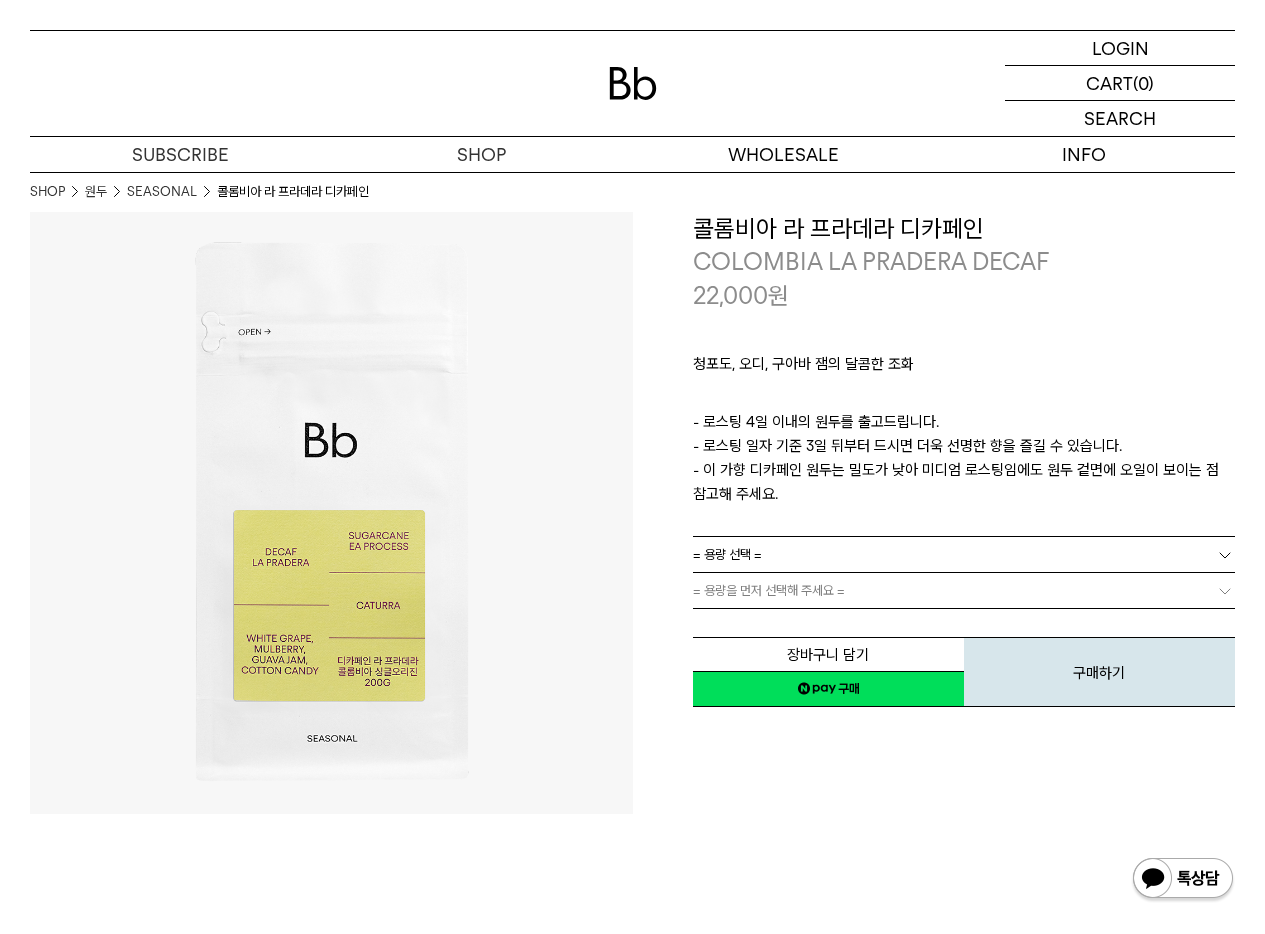 scroll, scrollTop: 0, scrollLeft: 0, axis: both 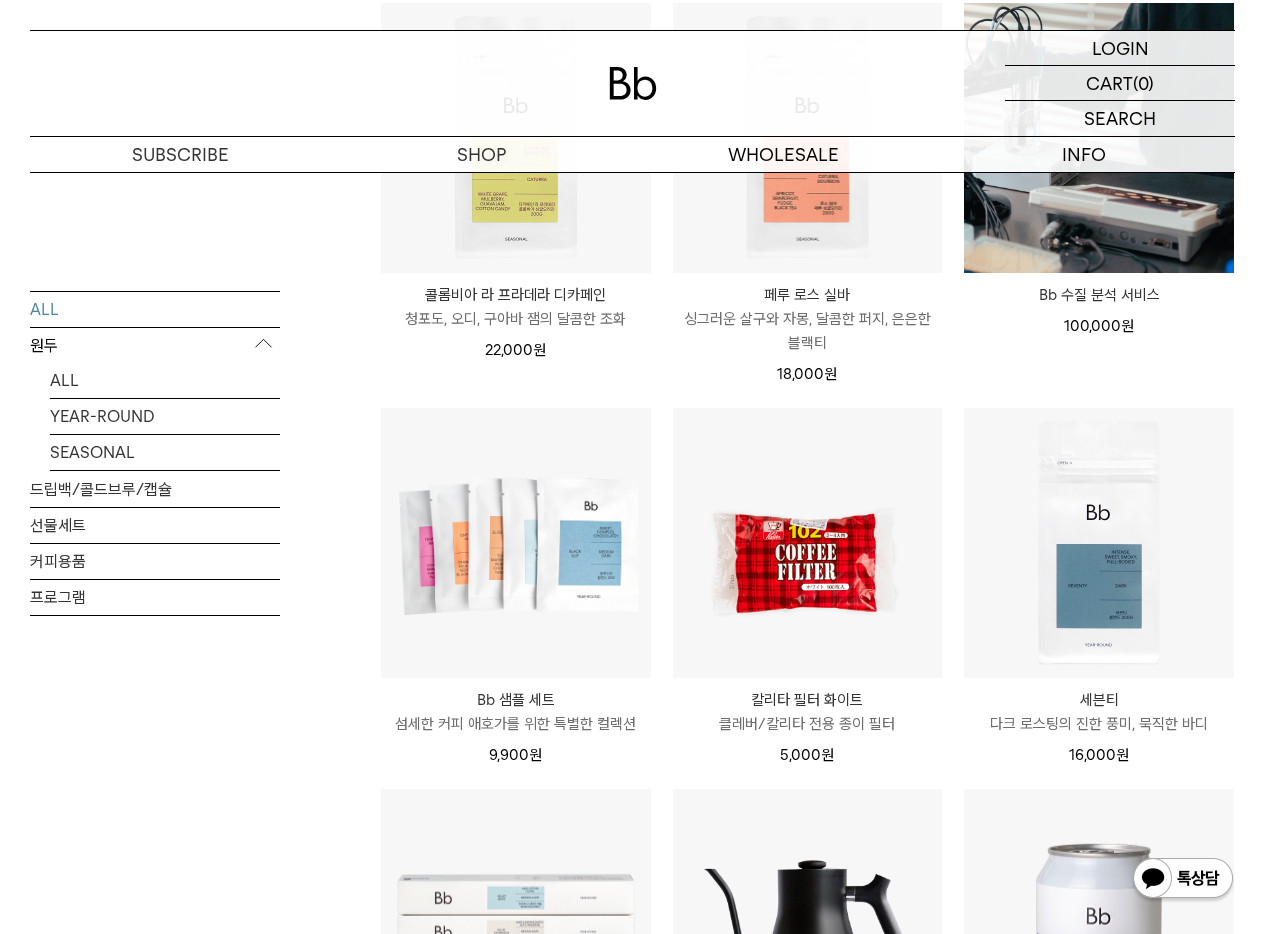 click on "페루 로스 실바" at bounding box center (808, 295) 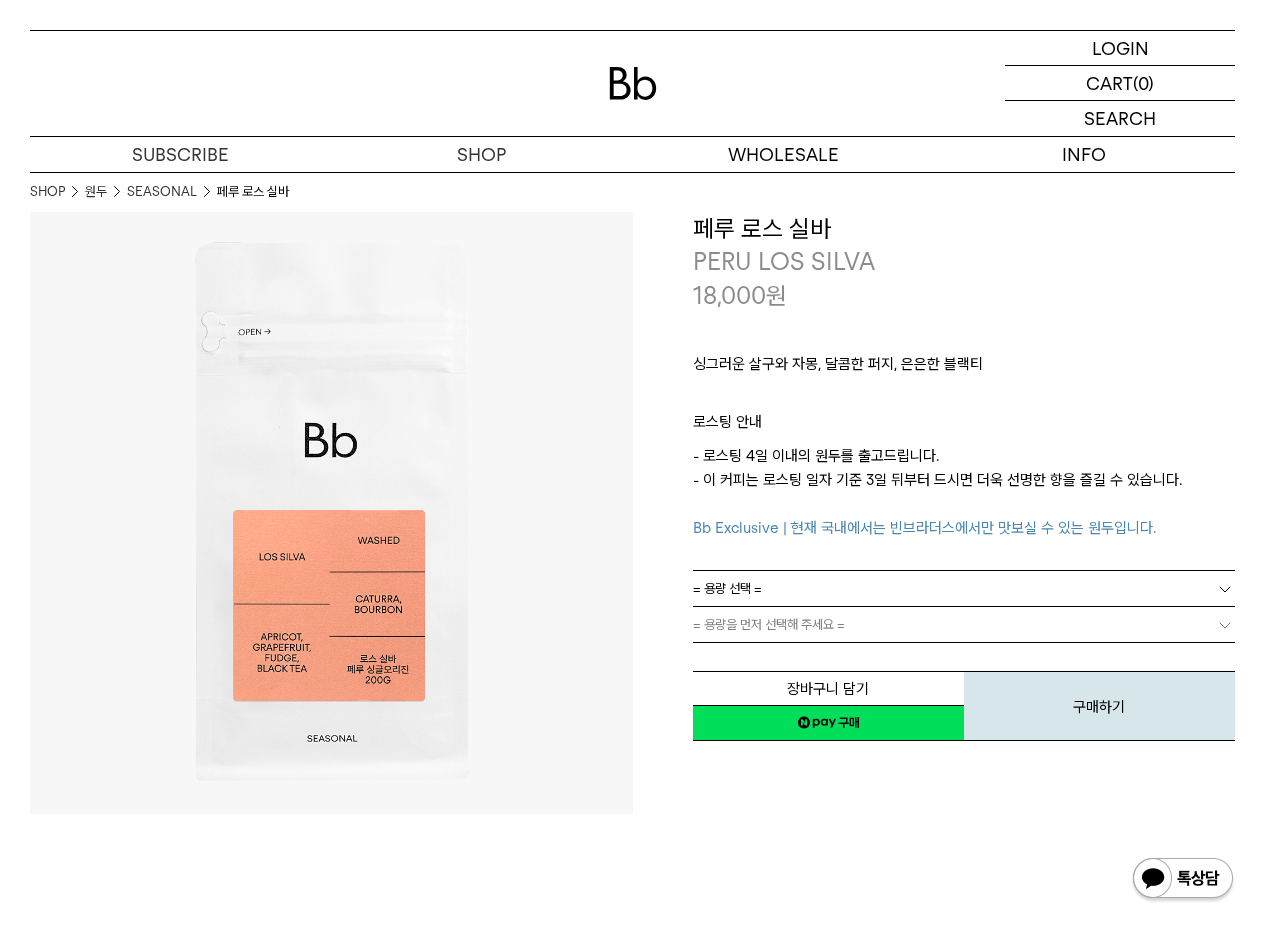 scroll, scrollTop: 0, scrollLeft: 0, axis: both 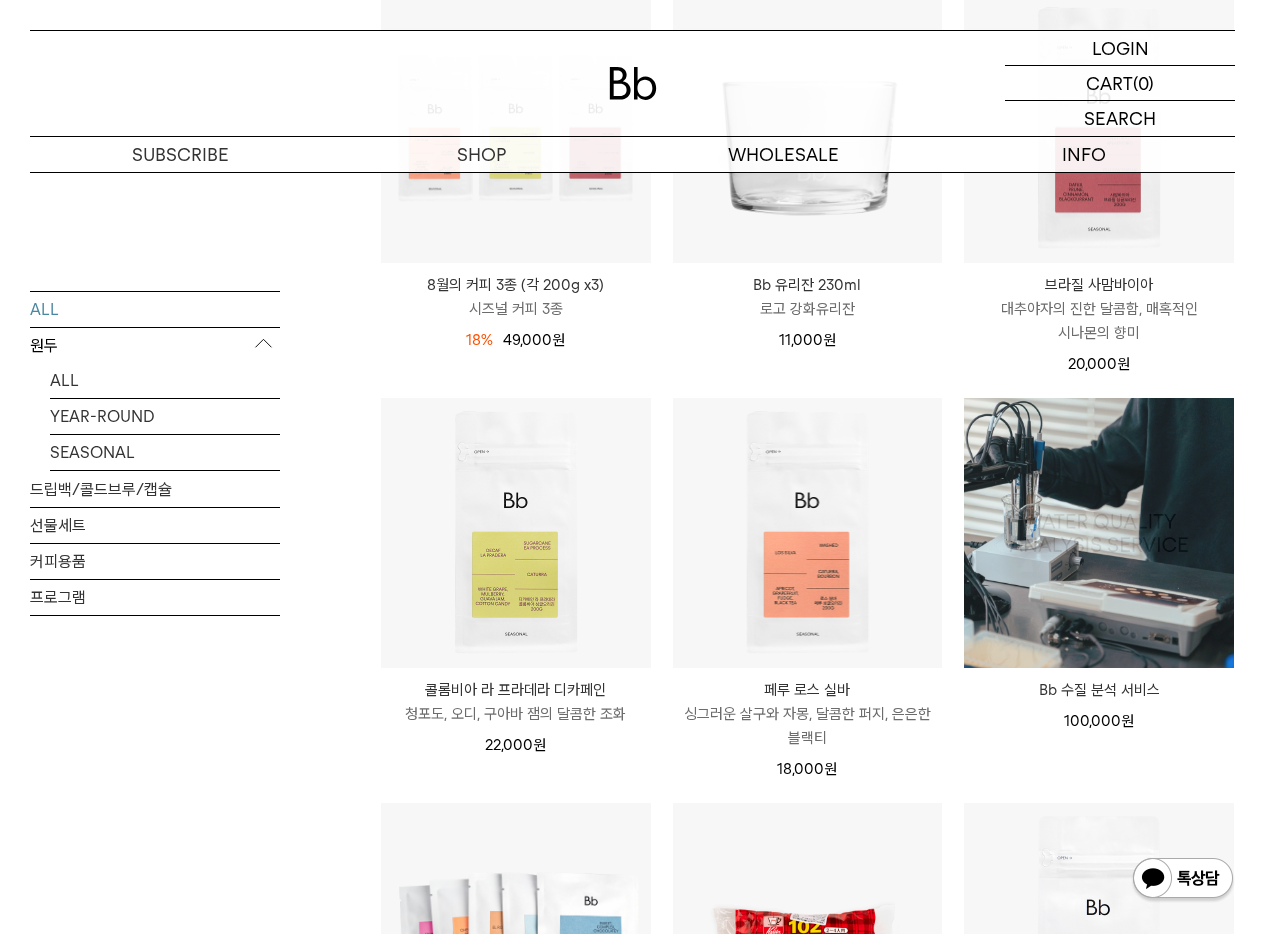 click on "브라질 사맘바이아" at bounding box center [1099, 285] 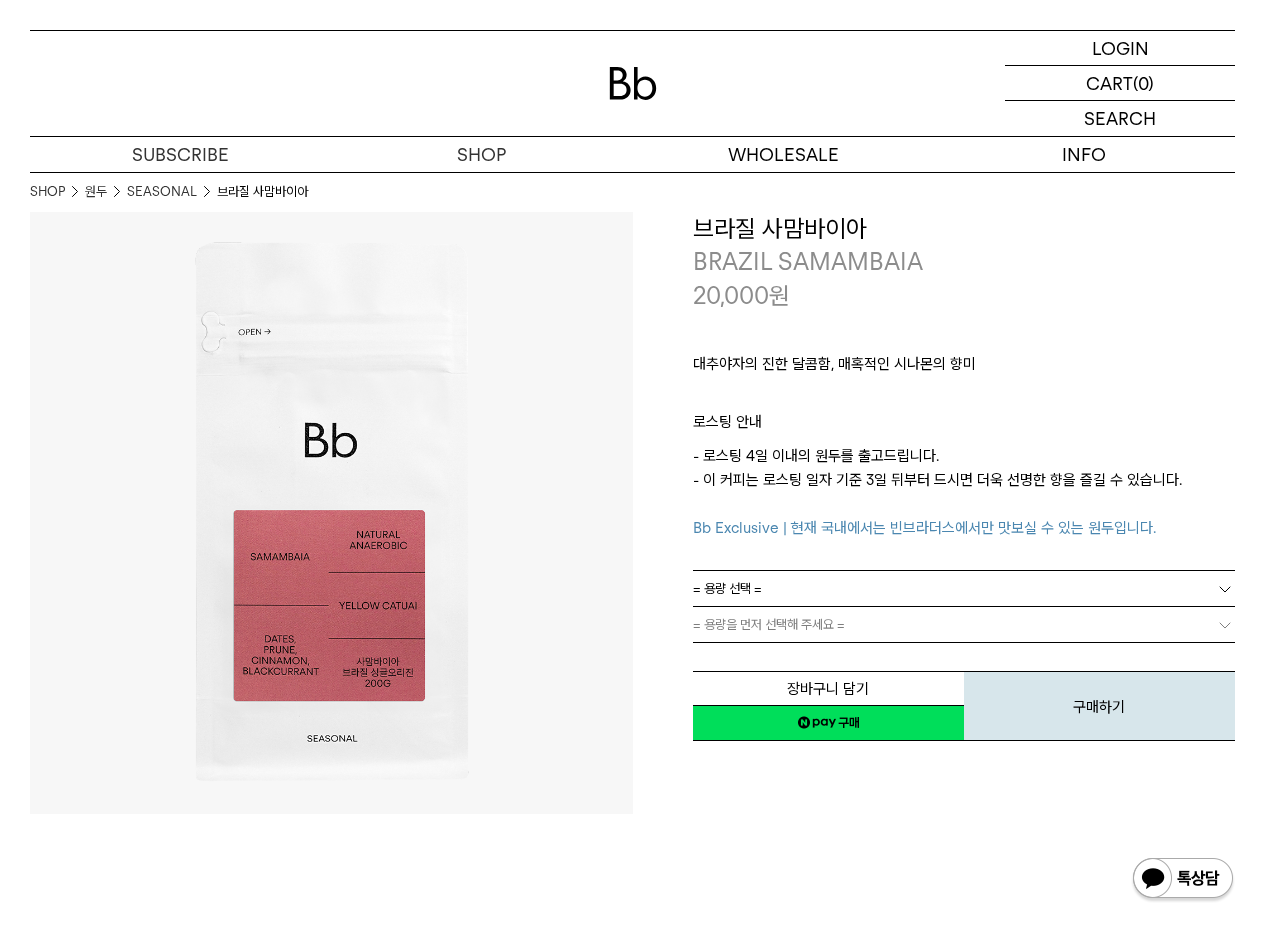 scroll, scrollTop: 0, scrollLeft: 0, axis: both 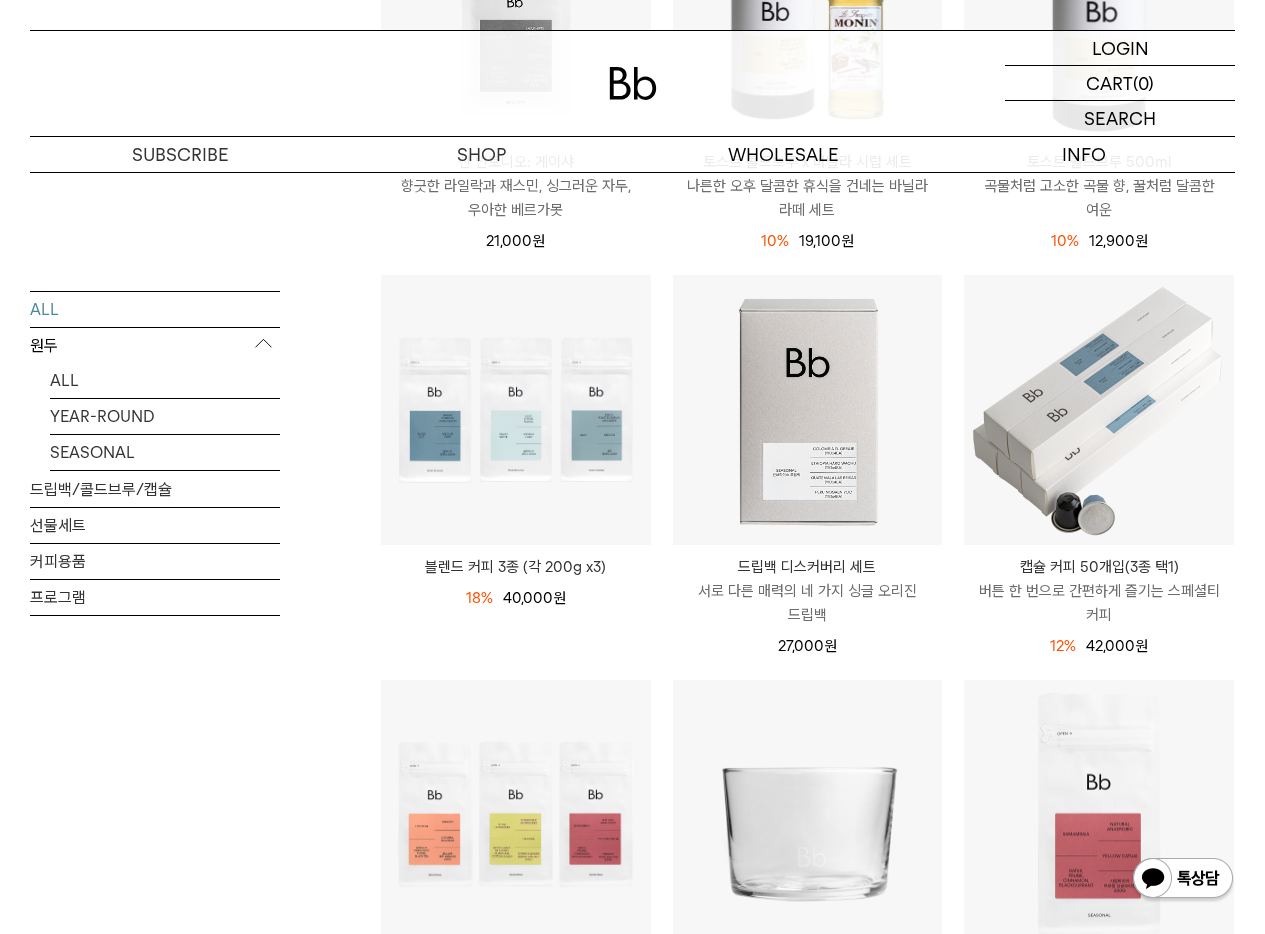 click on "향긋한 라일락과 재스민, 싱그러운 자두, 우아한 베르가못" at bounding box center (516, 198) 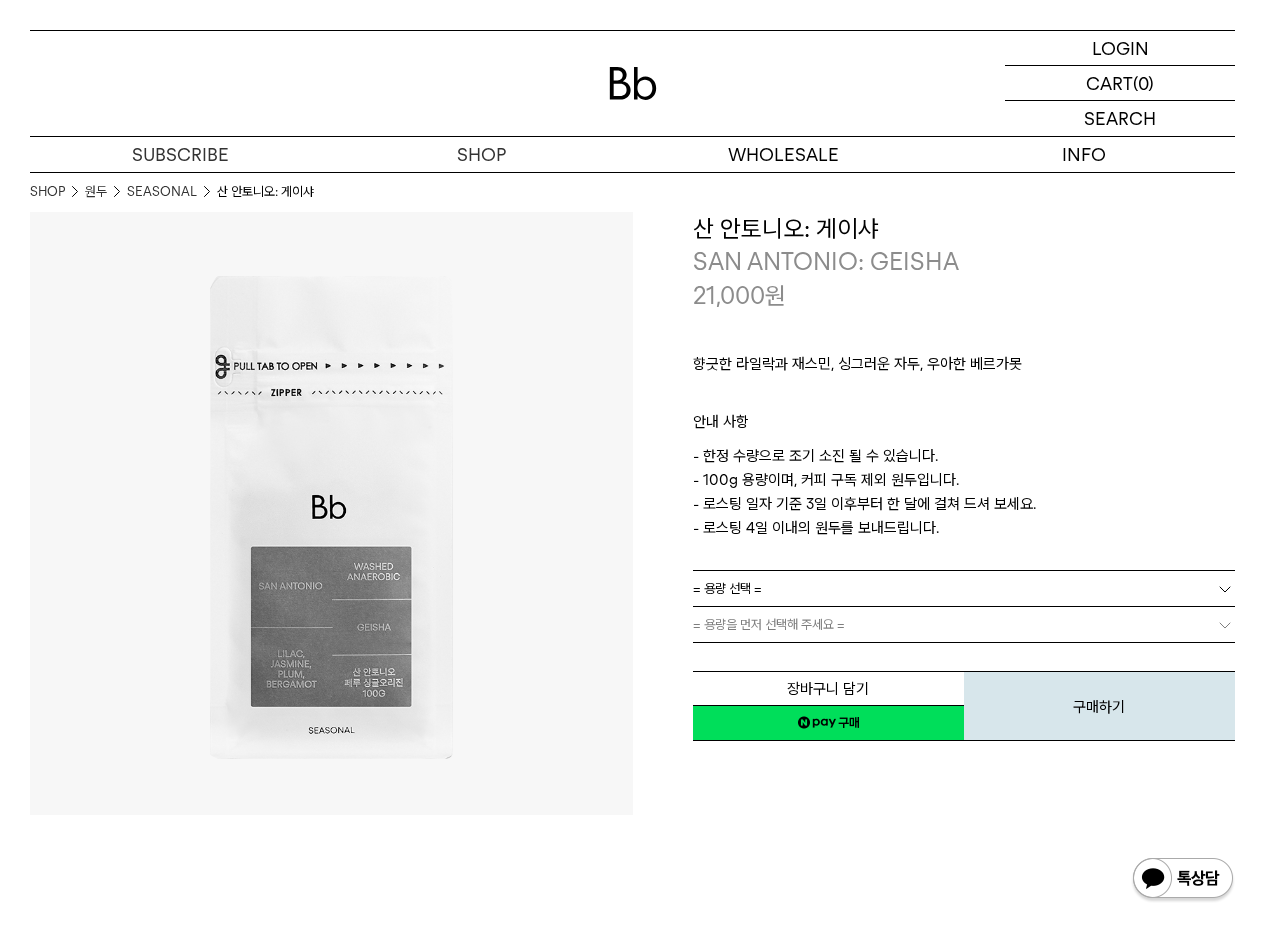 scroll, scrollTop: 0, scrollLeft: 0, axis: both 